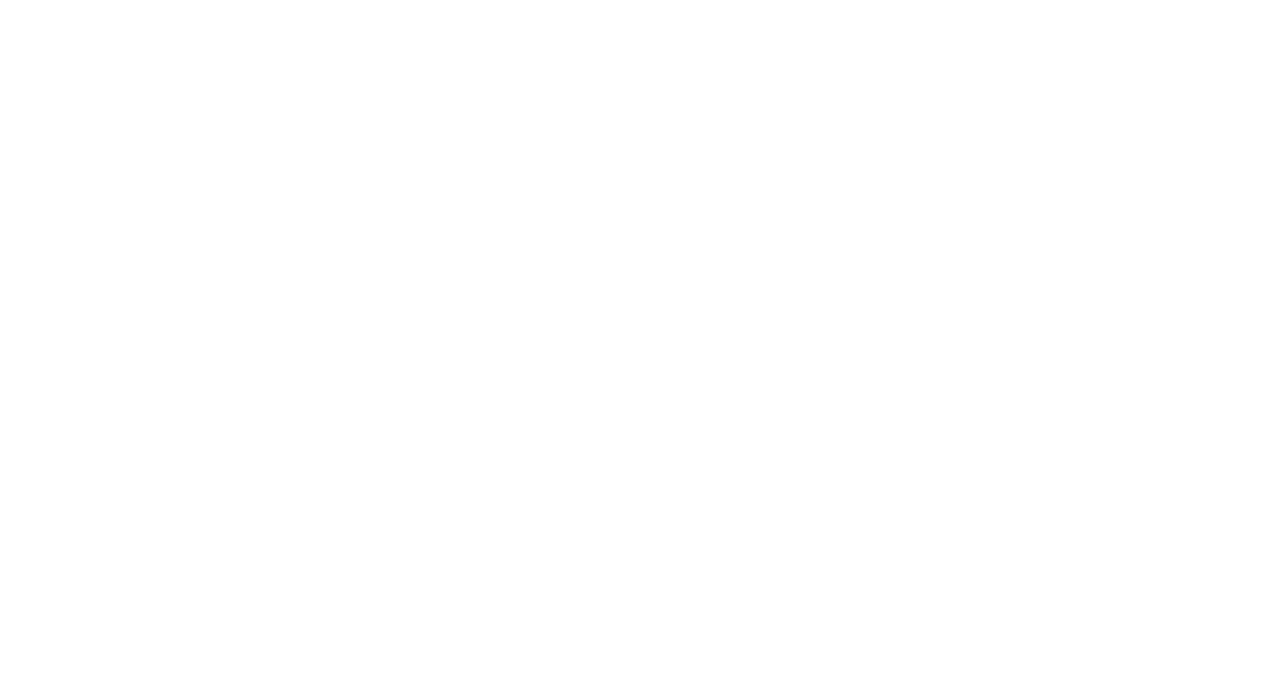 scroll, scrollTop: 0, scrollLeft: 0, axis: both 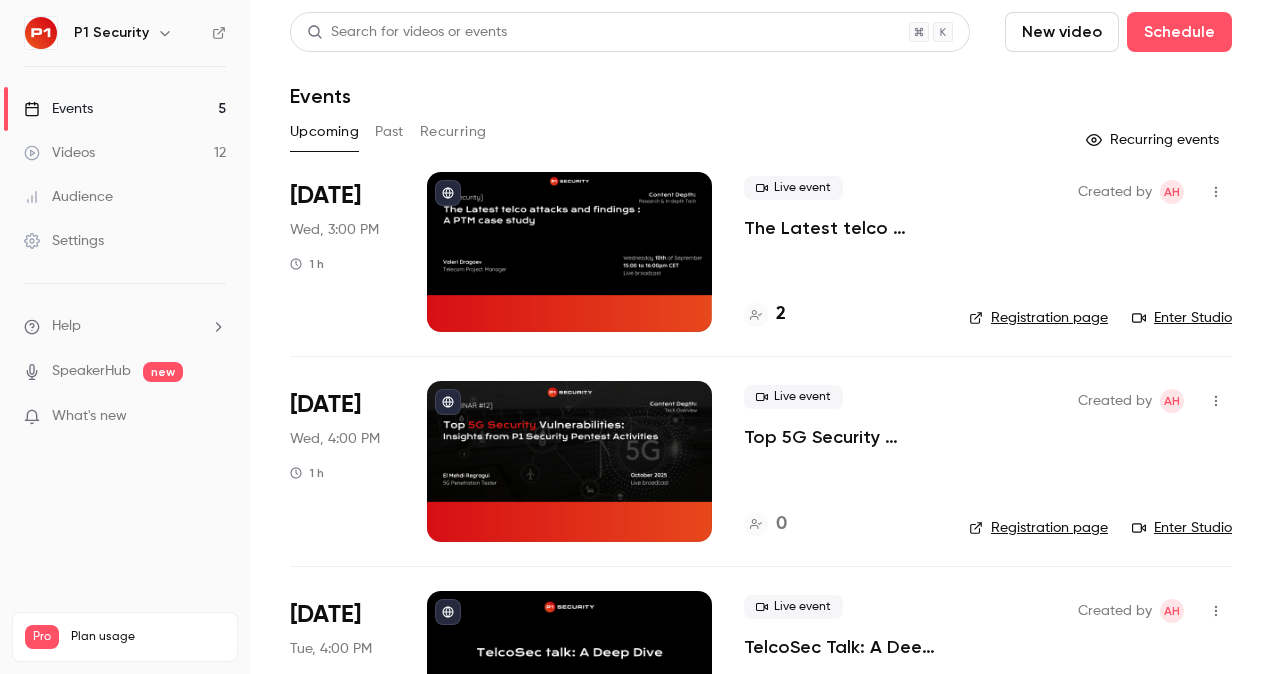 click on "The Latest telco attacks and findings : A PTM case study" at bounding box center (840, 228) 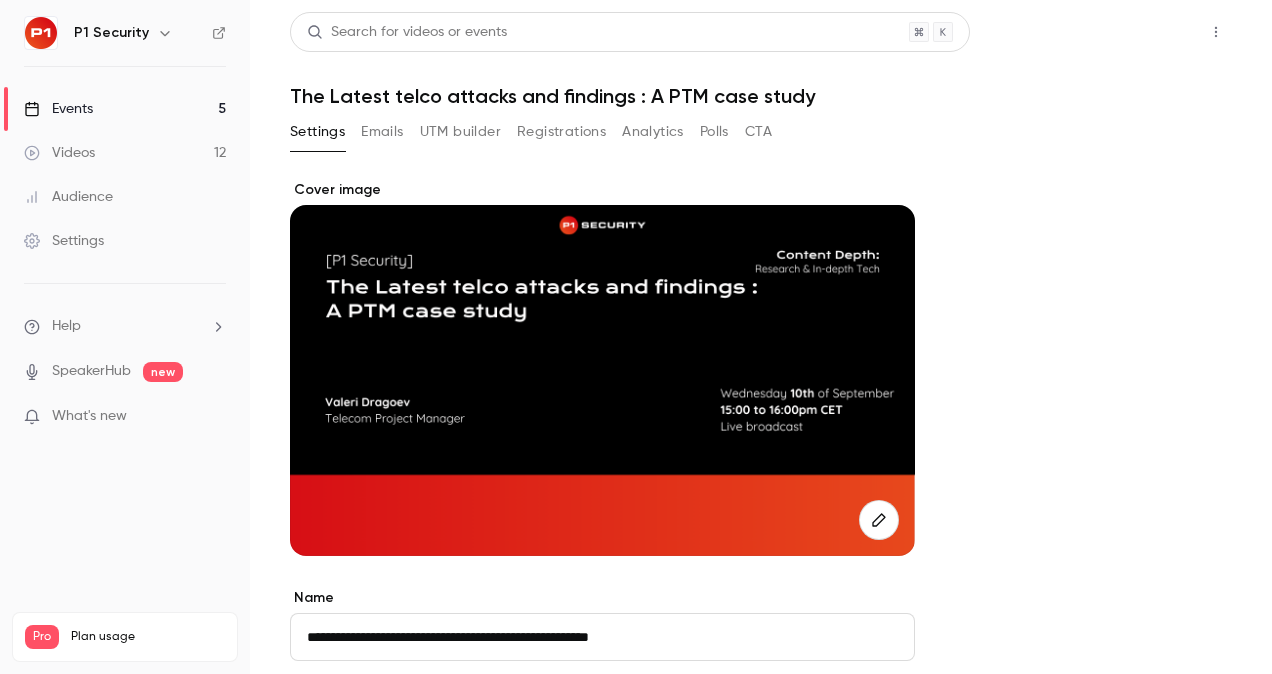 click on "Share" at bounding box center (1144, 32) 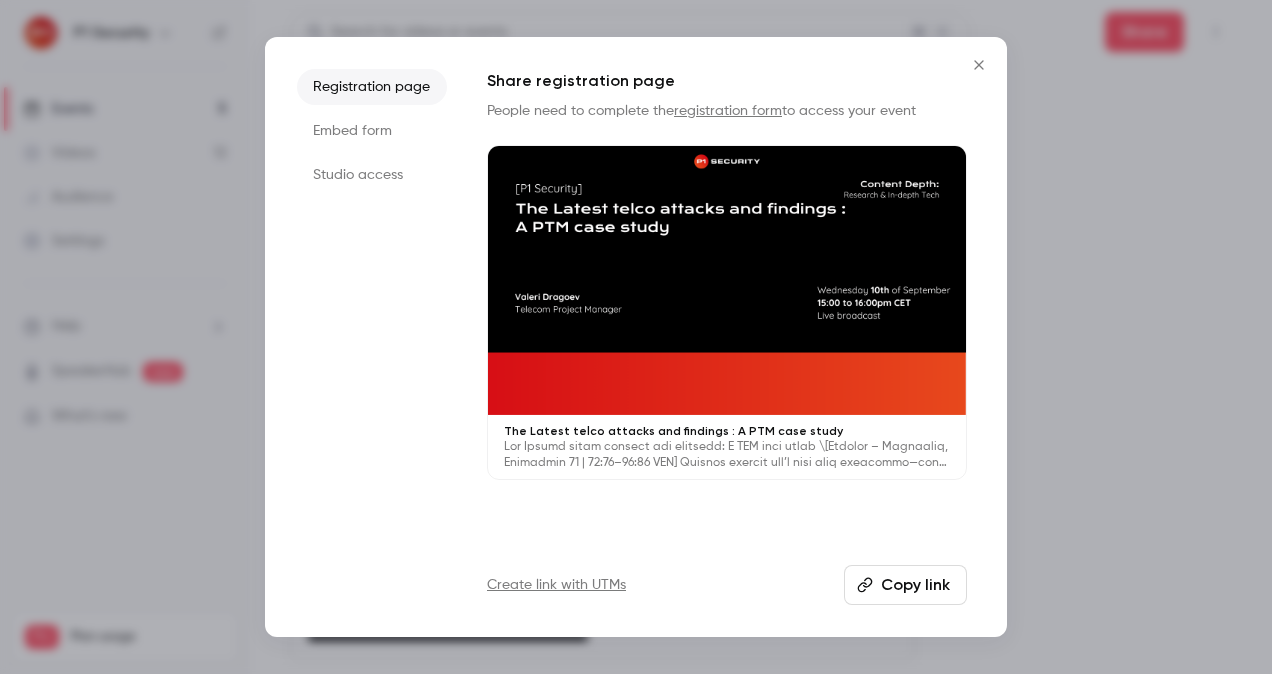 click on "Copy link" at bounding box center (905, 585) 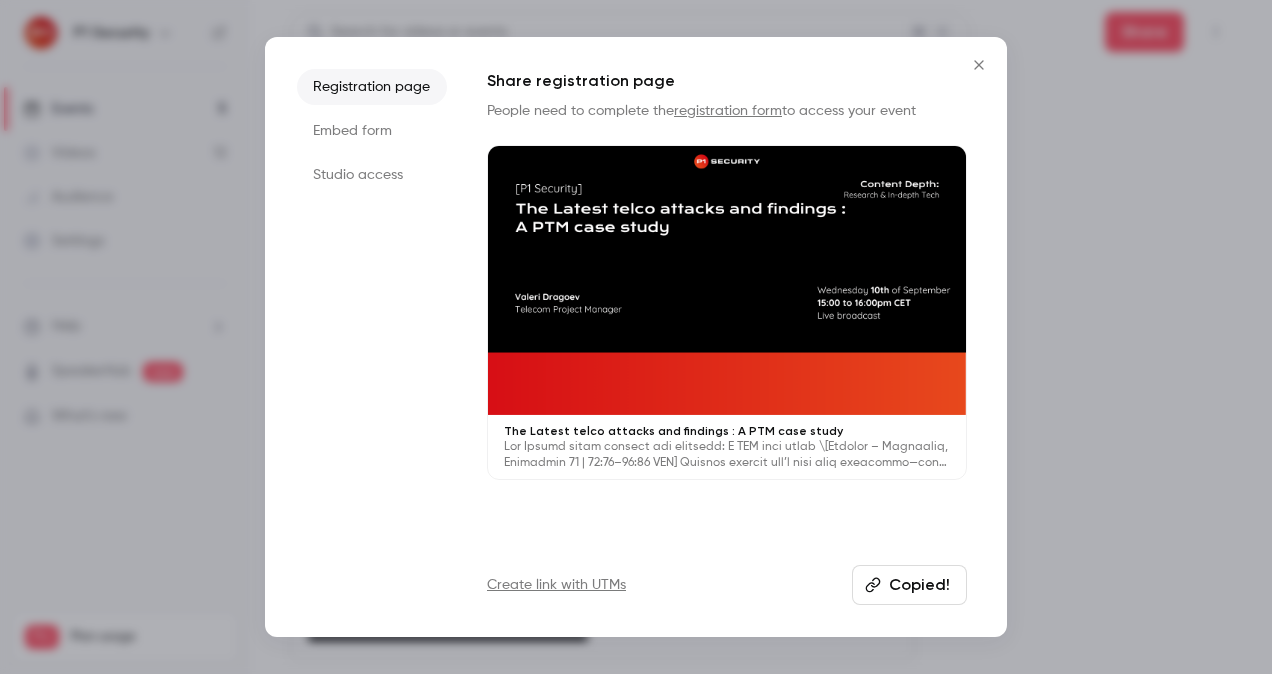 click at bounding box center (636, 337) 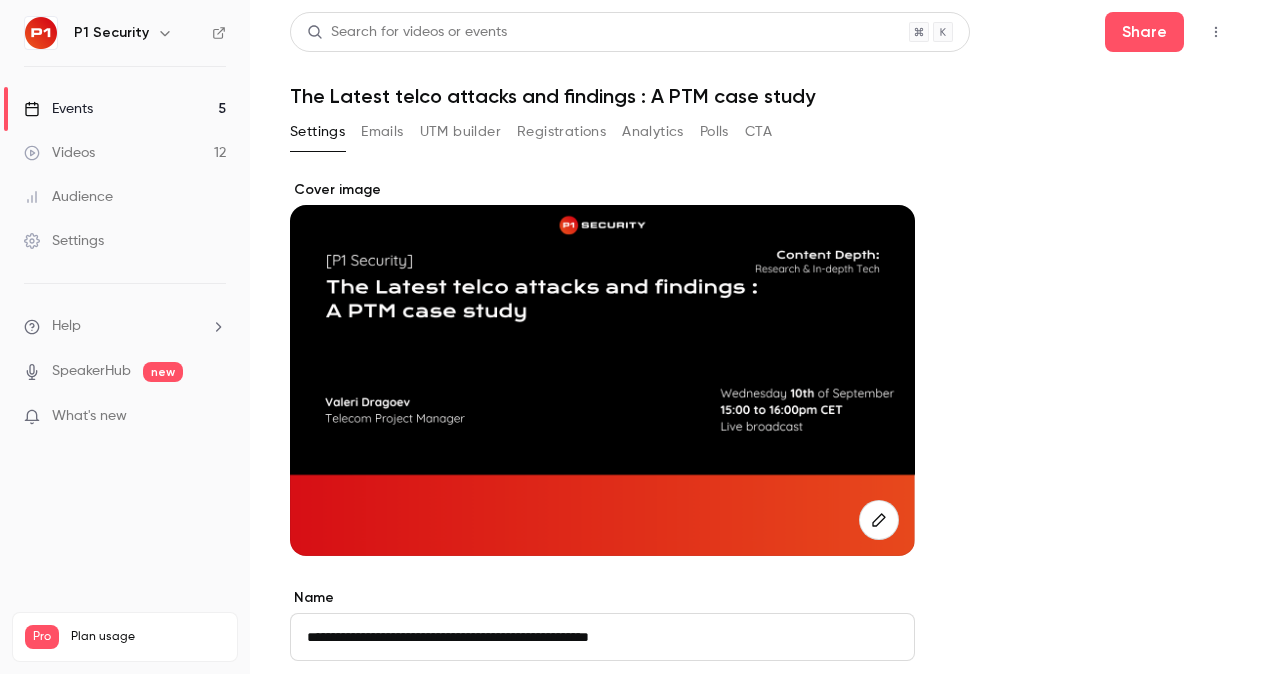 click on "The Latest telco attacks and findings : A PTM case study" at bounding box center (761, 96) 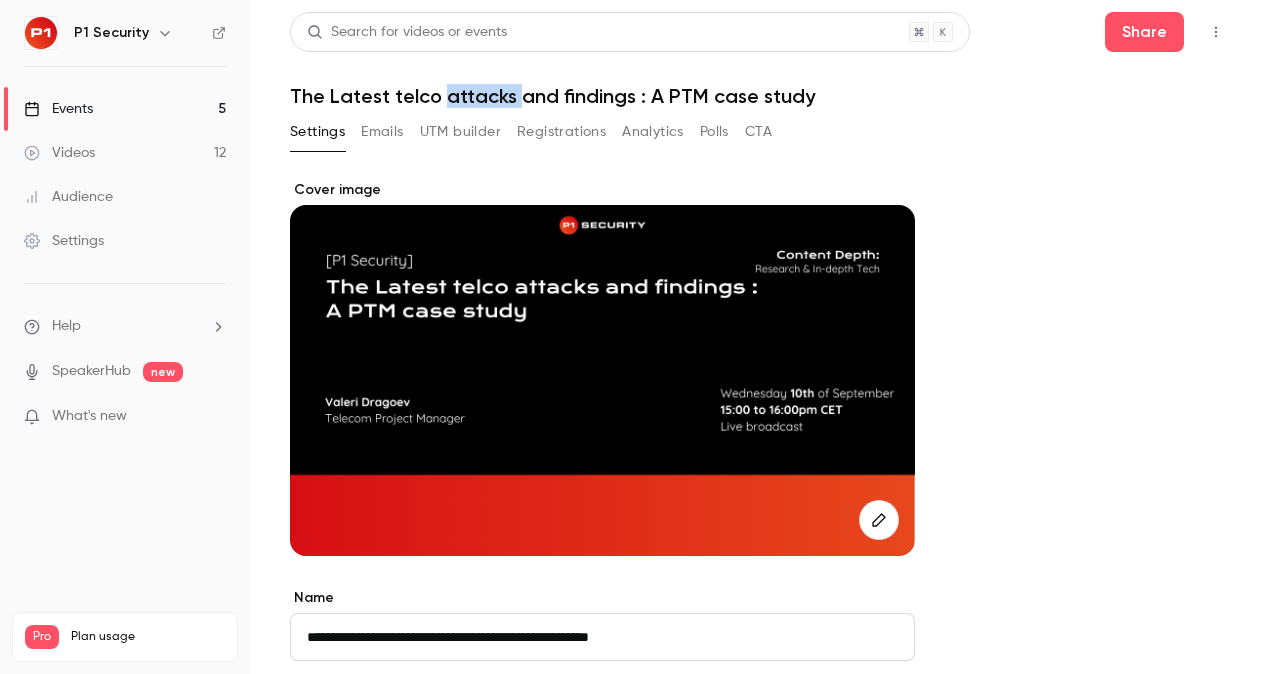 click on "The Latest telco attacks and findings : A PTM case study" at bounding box center [761, 96] 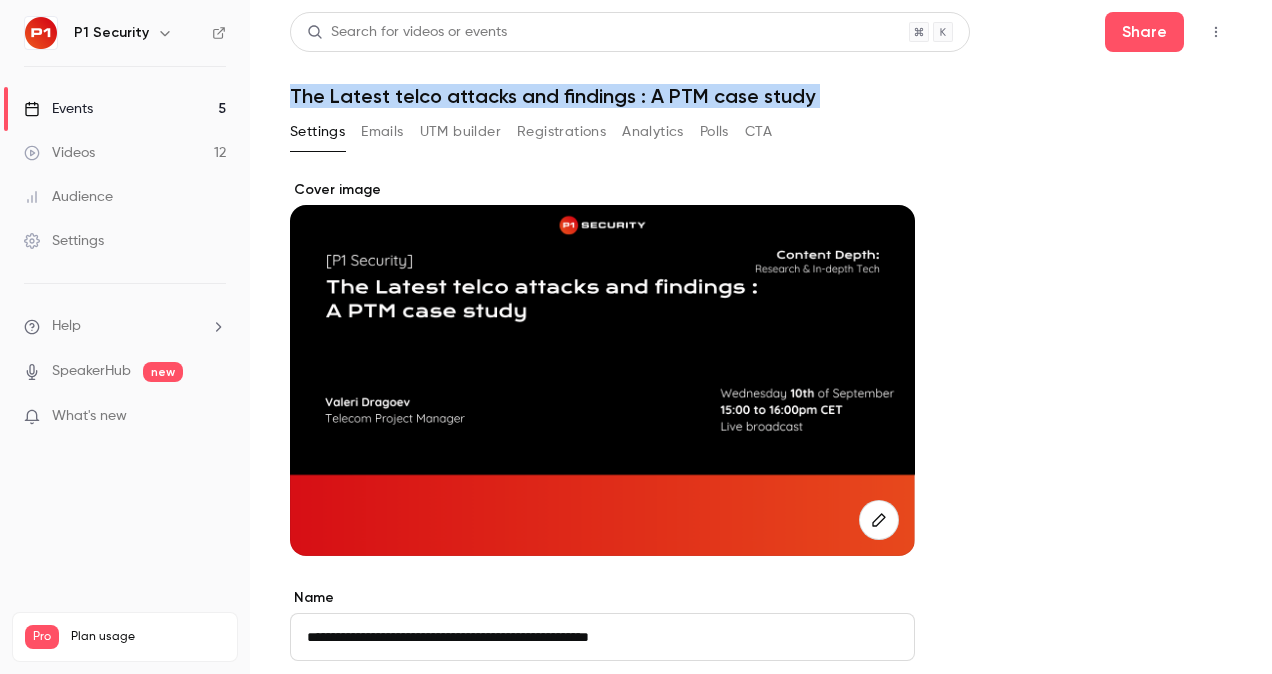 click on "The Latest telco attacks and findings : A PTM case study" at bounding box center (761, 96) 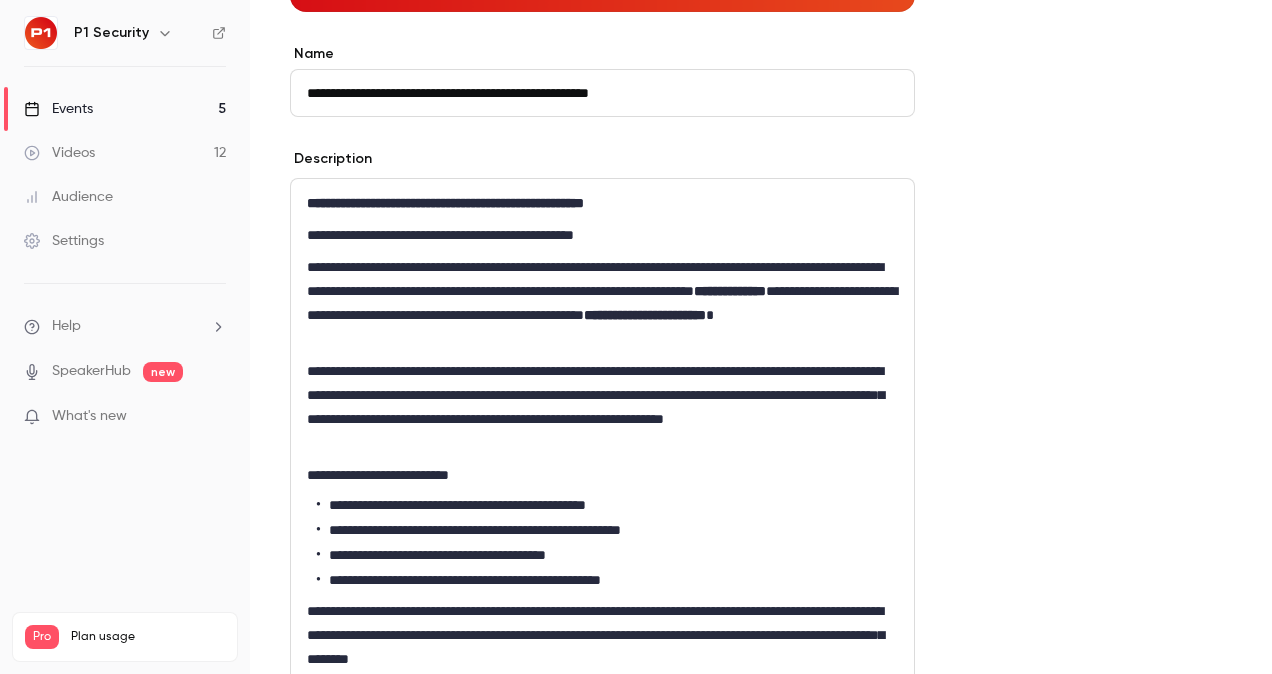 scroll, scrollTop: 551, scrollLeft: 0, axis: vertical 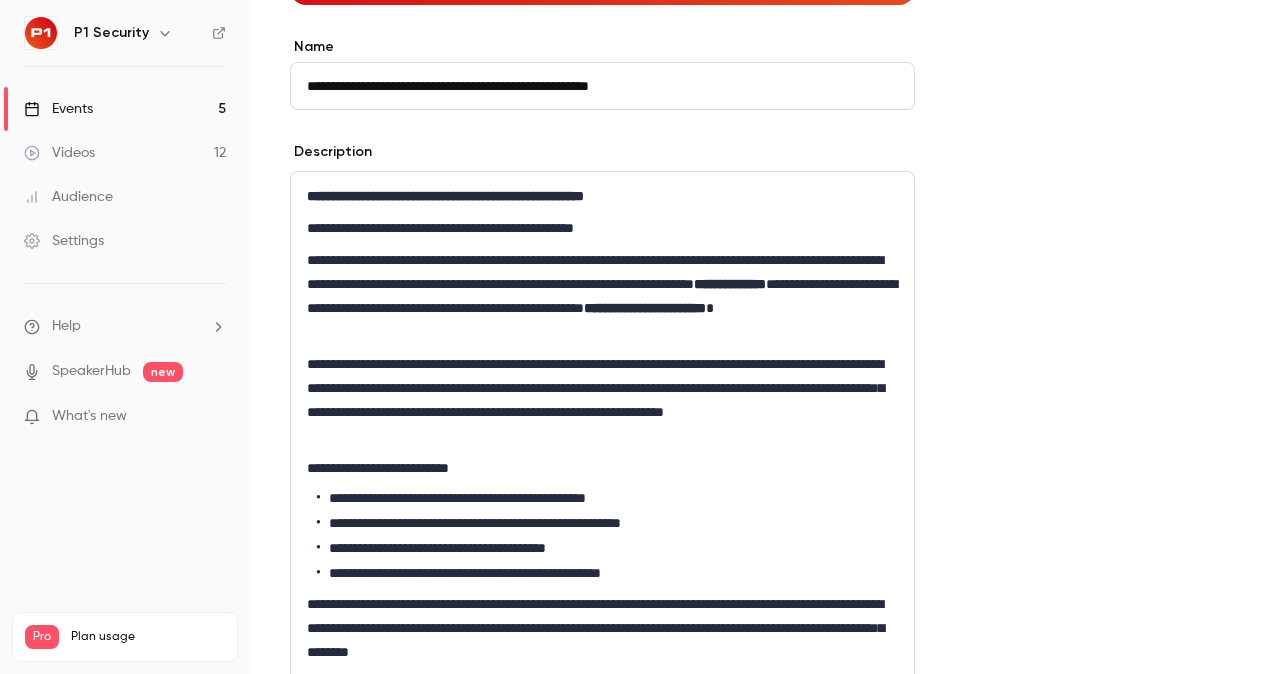 click on "**********" at bounding box center [602, 400] 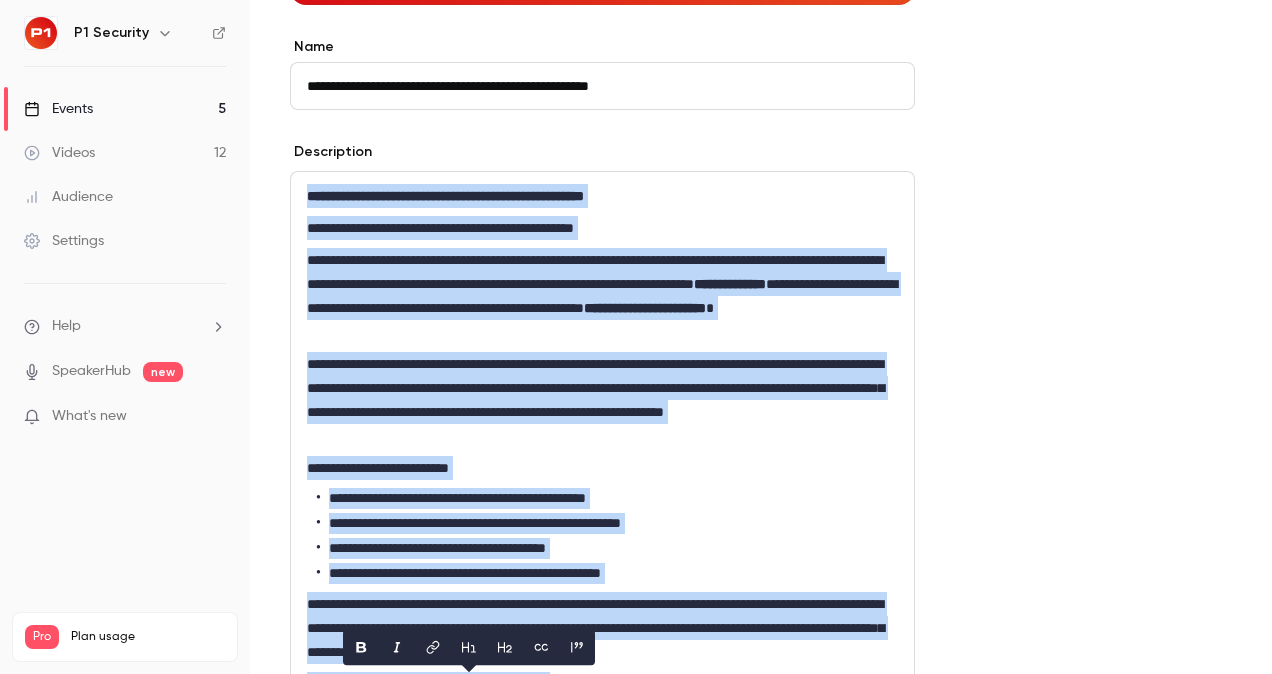 copy on "**********" 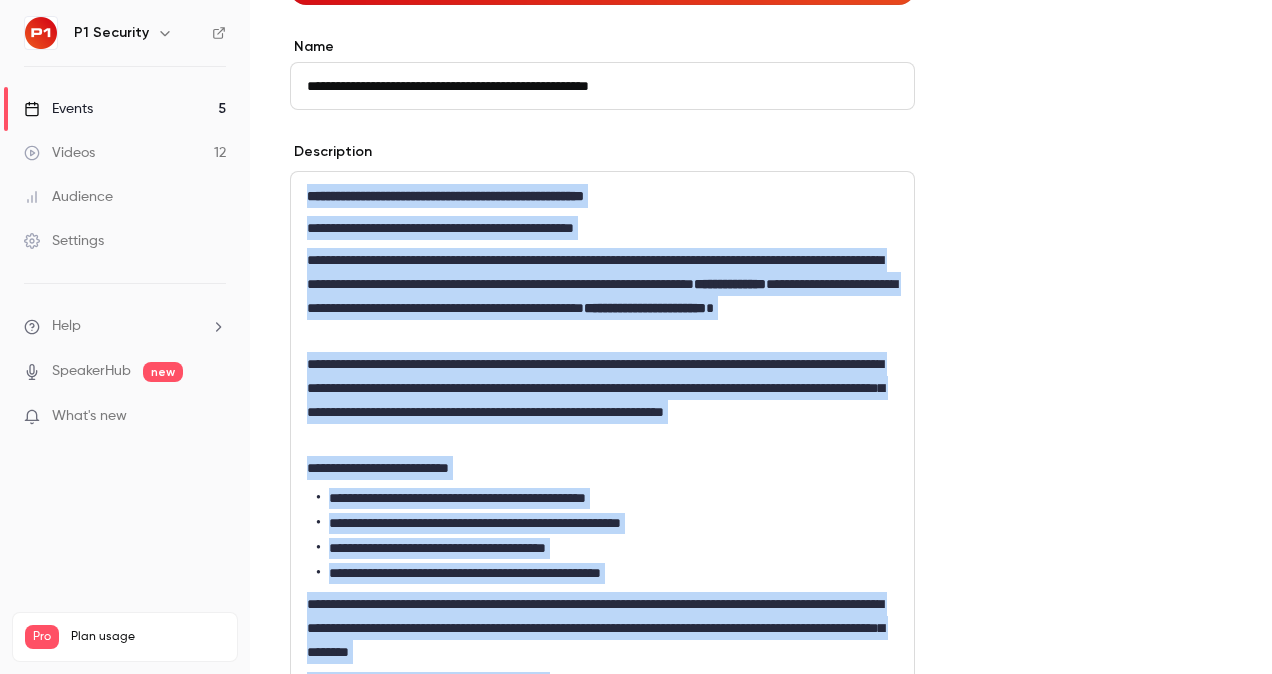 click on "**********" at bounding box center (602, 400) 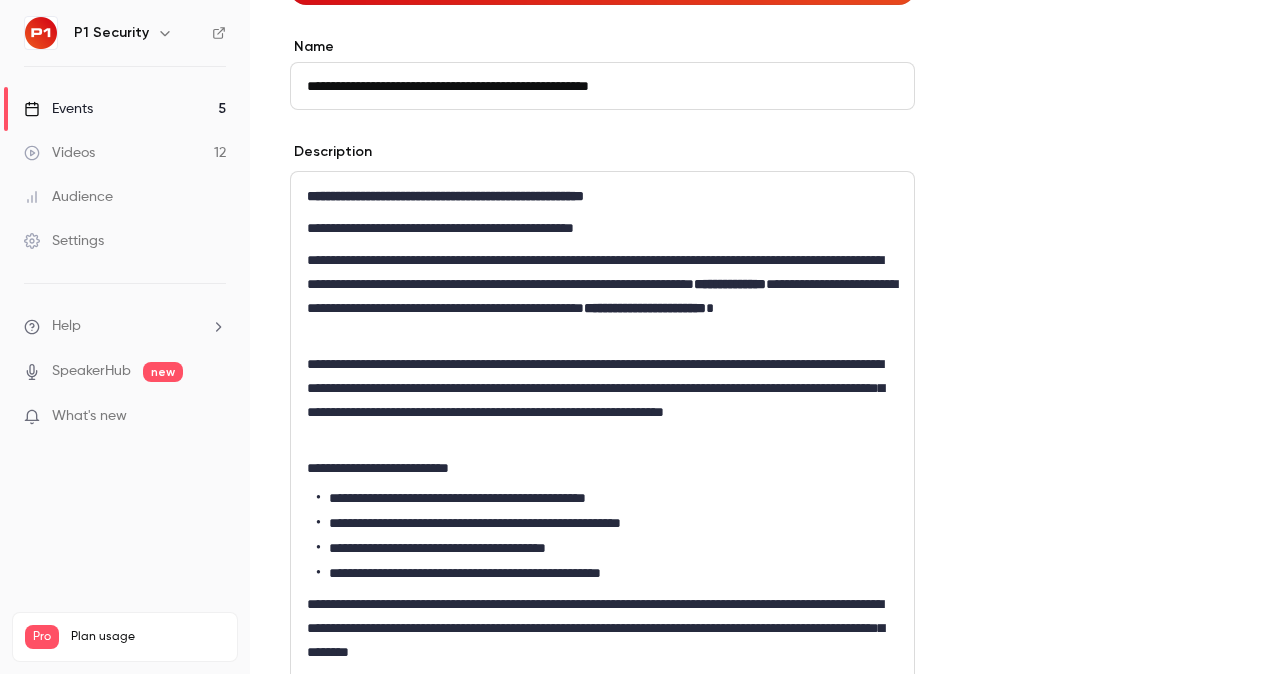 click on "**********" at bounding box center (761, 537) 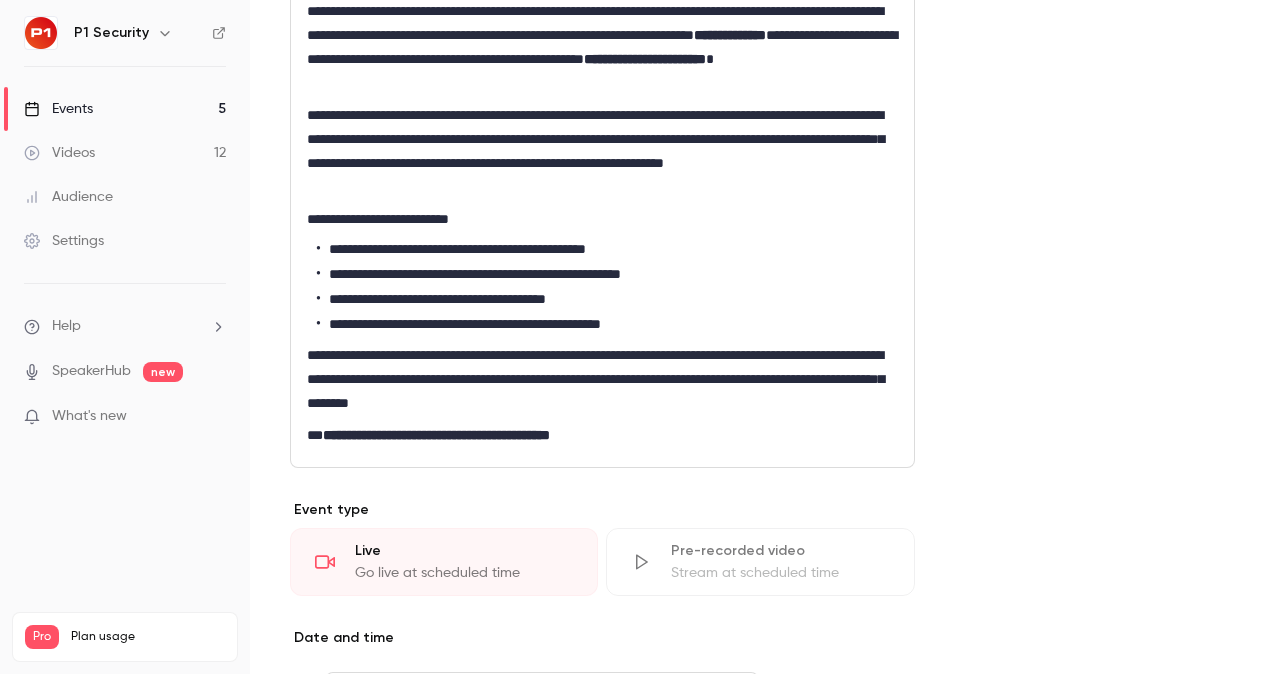 scroll, scrollTop: 763, scrollLeft: 0, axis: vertical 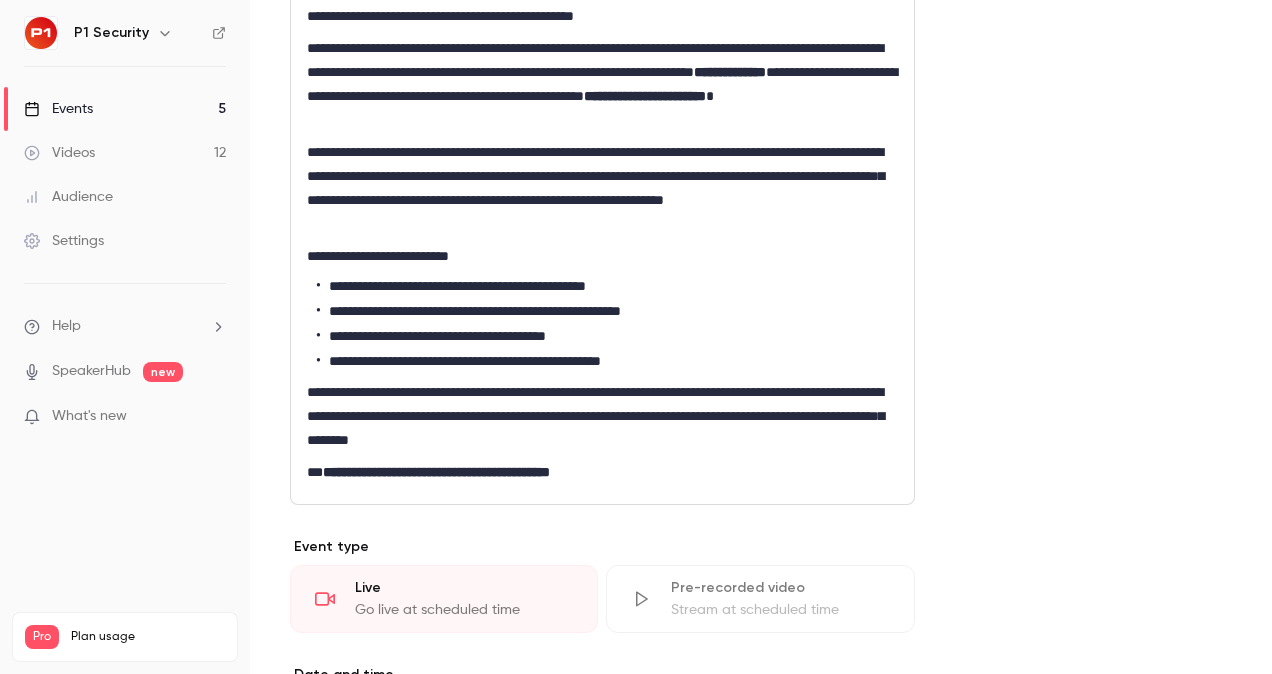 click on "**********" at bounding box center (607, 286) 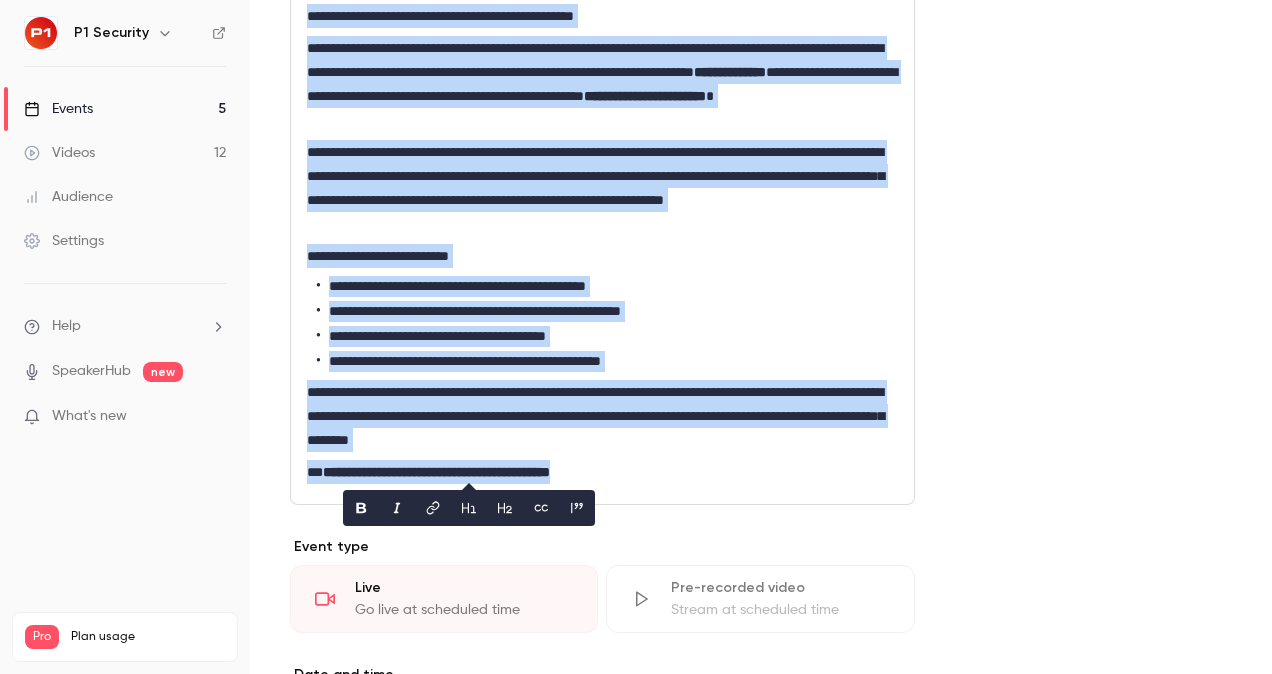 copy on "**********" 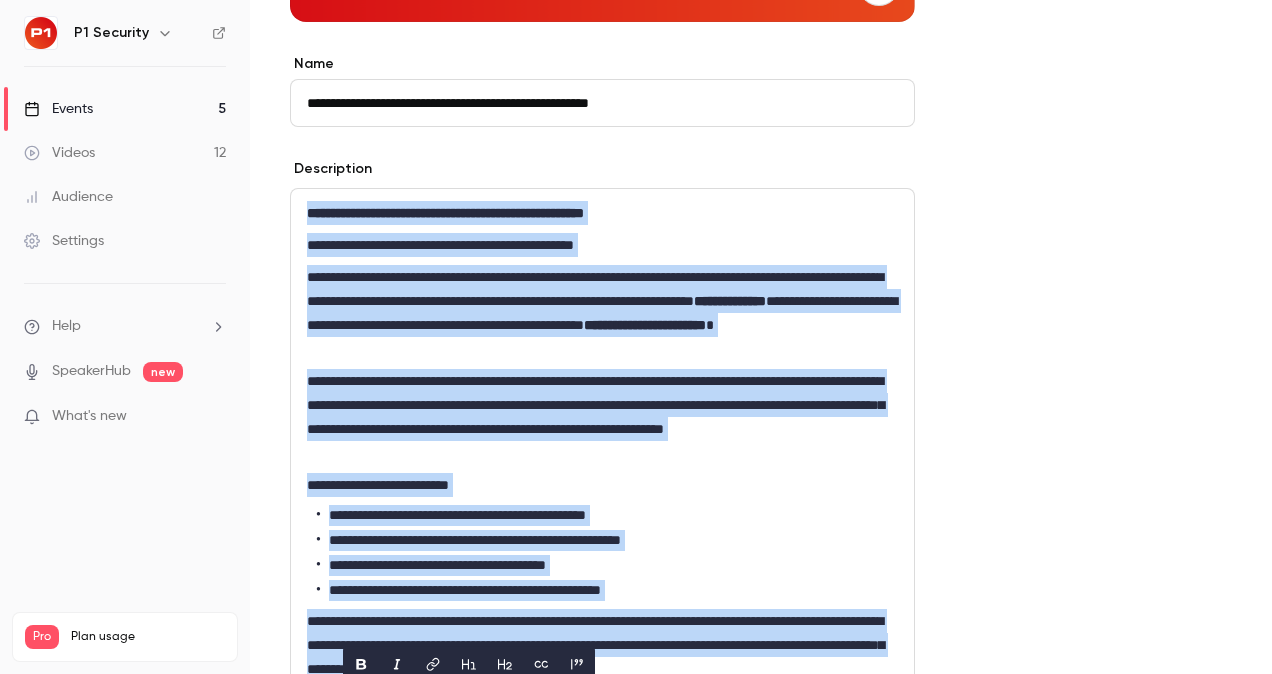 scroll, scrollTop: 0, scrollLeft: 0, axis: both 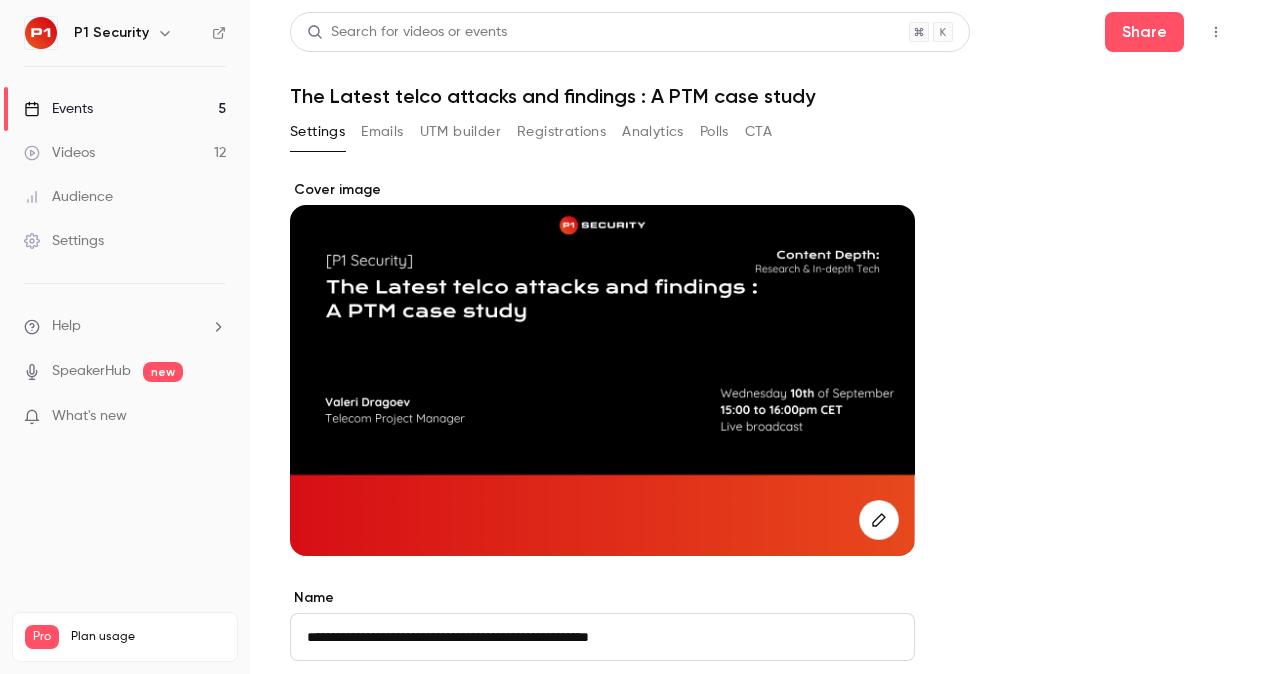 click on "**********" at bounding box center [761, 1088] 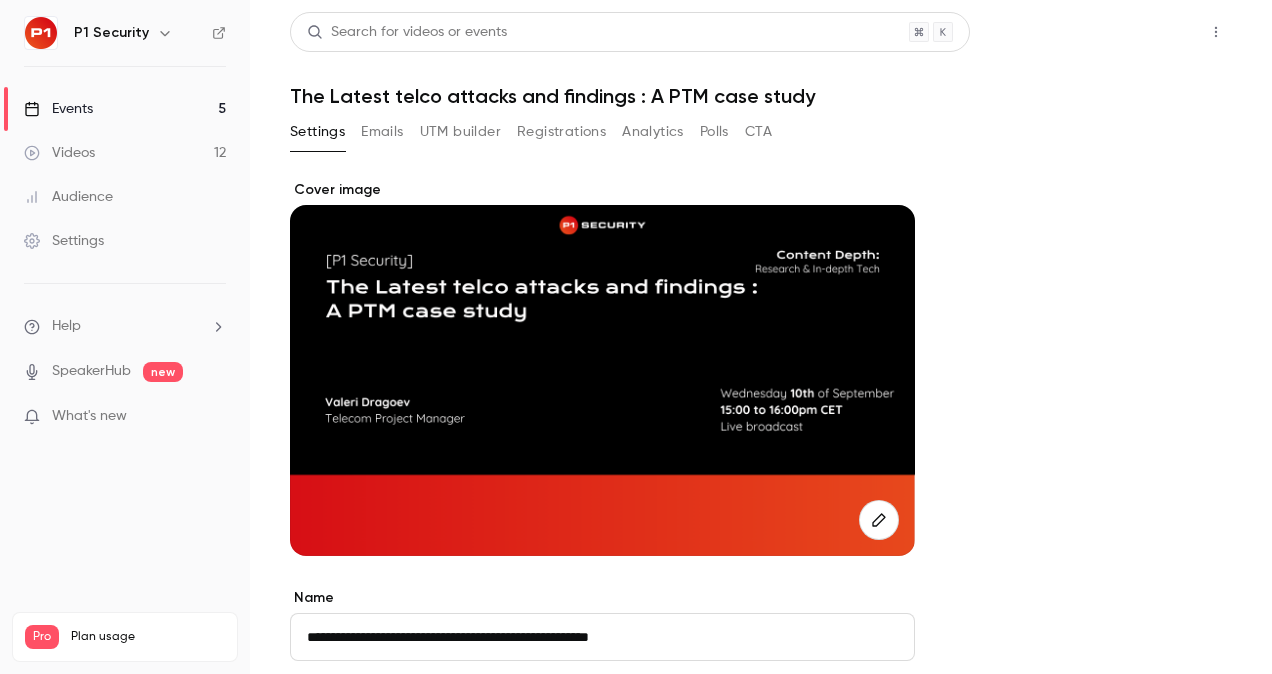 click on "Share" at bounding box center (1144, 32) 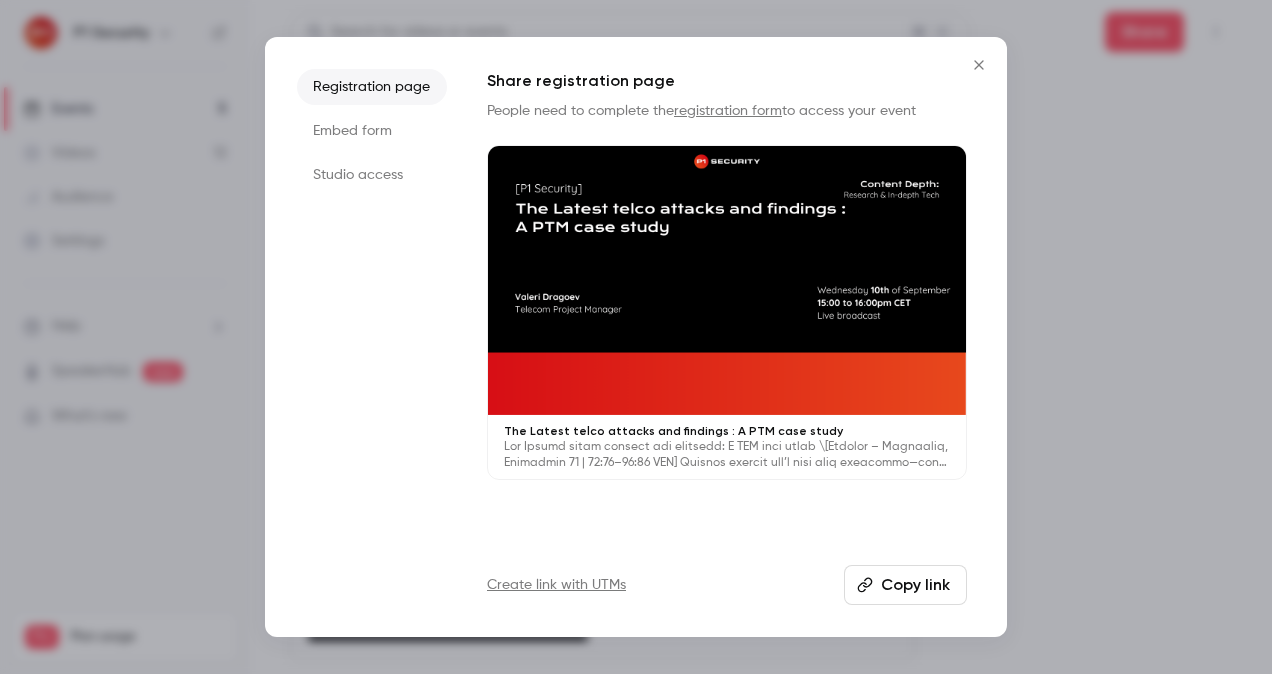 click on "Copy link" at bounding box center [905, 585] 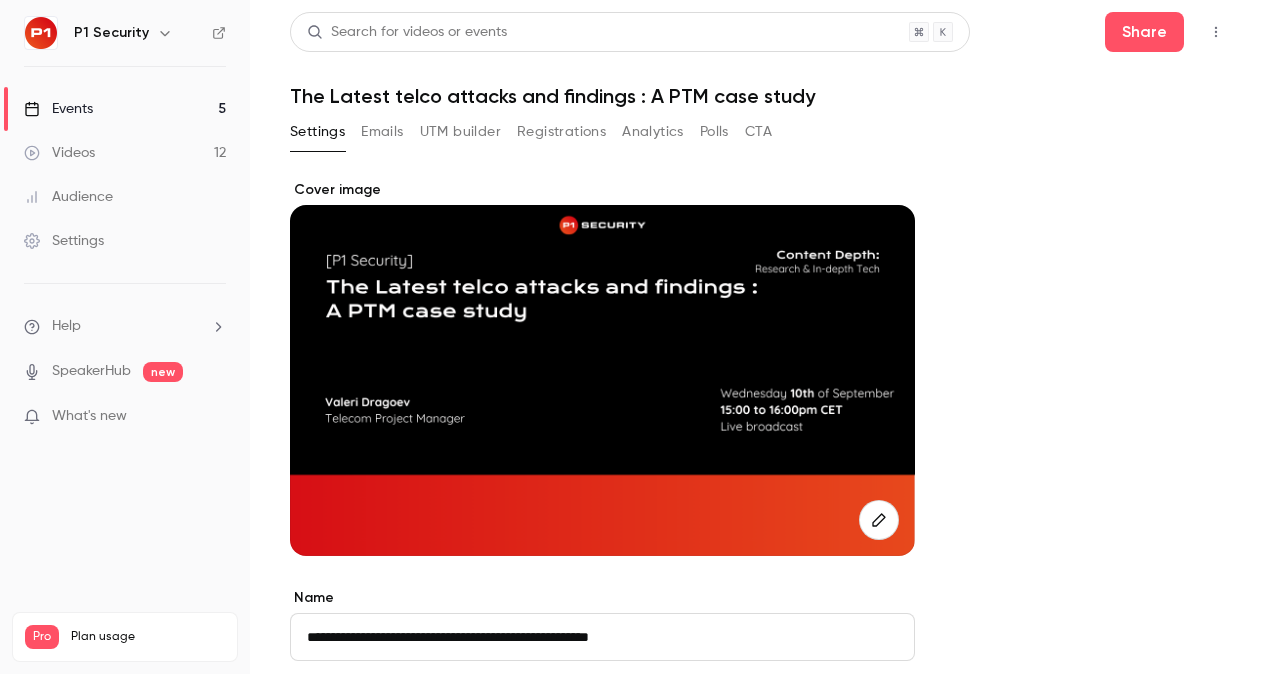 type 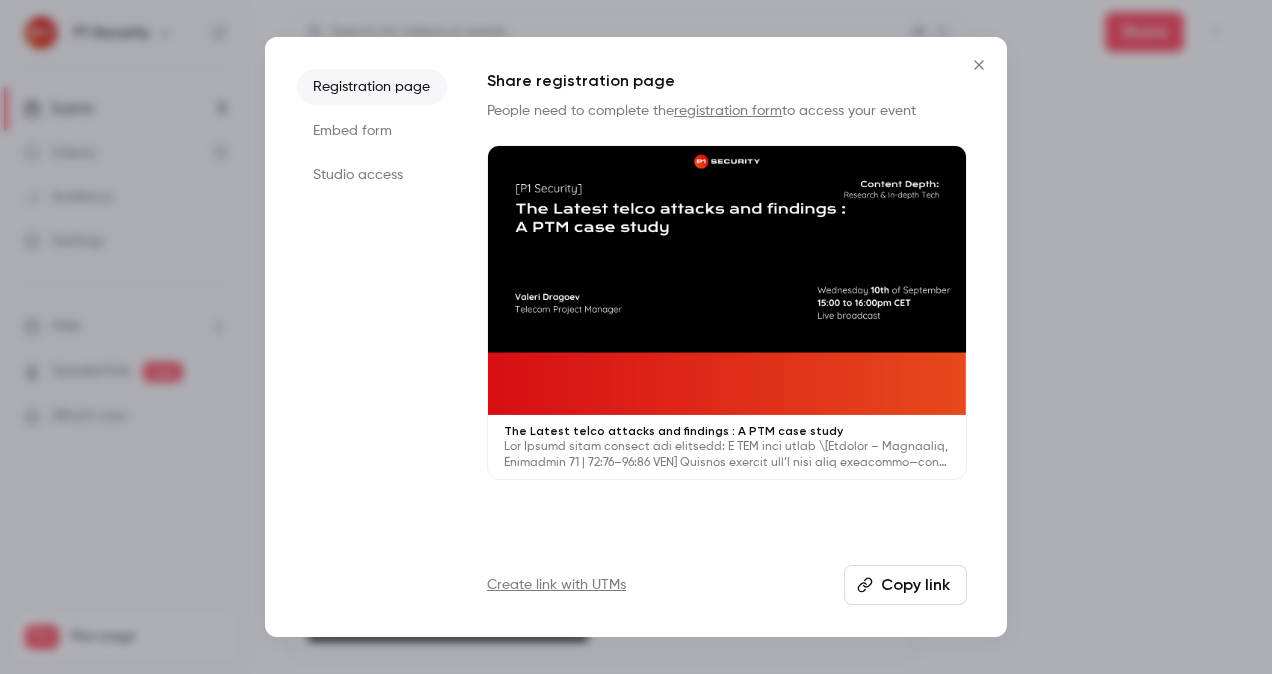 click on "**********" at bounding box center [636, 337] 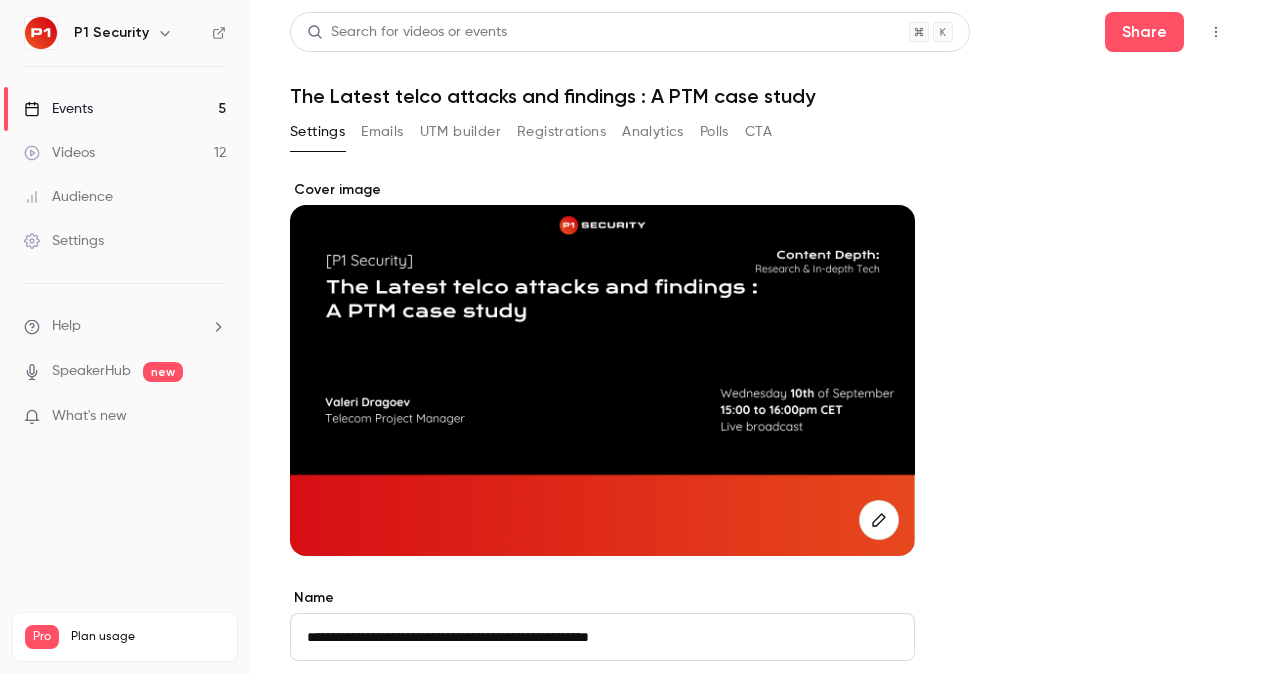 click on "Events 5" at bounding box center (125, 109) 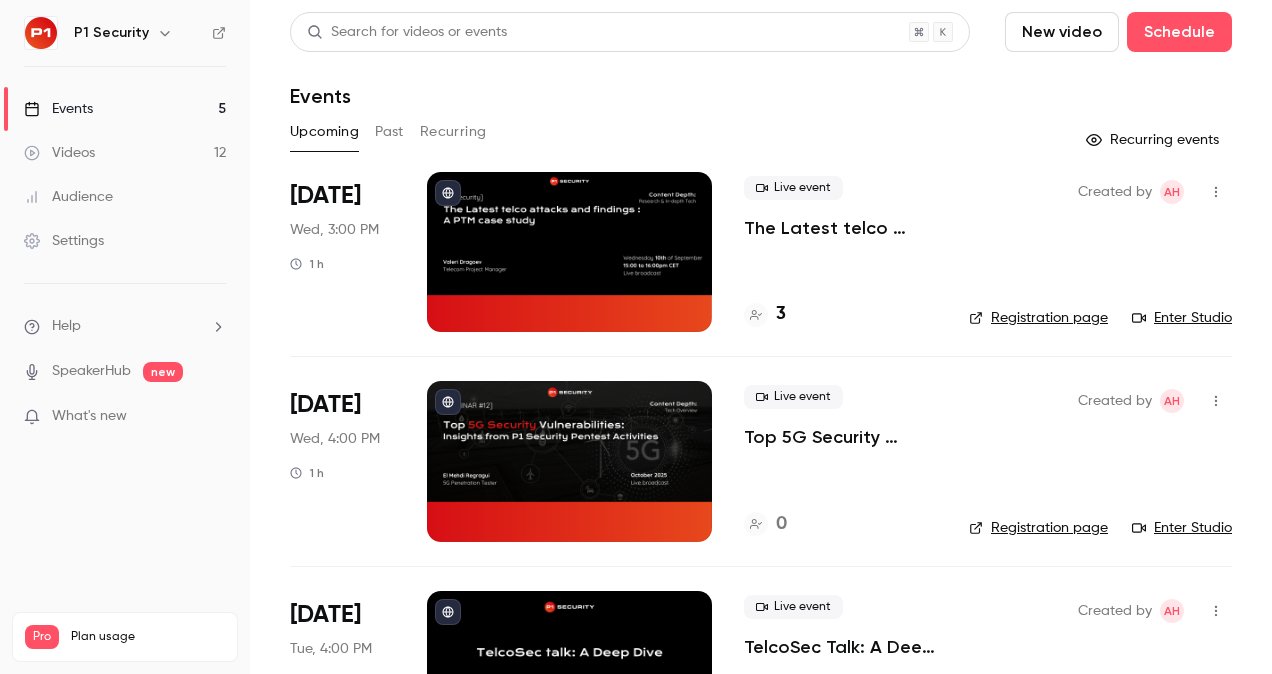 click on "The Latest telco attacks and findings : A PTM case study" at bounding box center (840, 228) 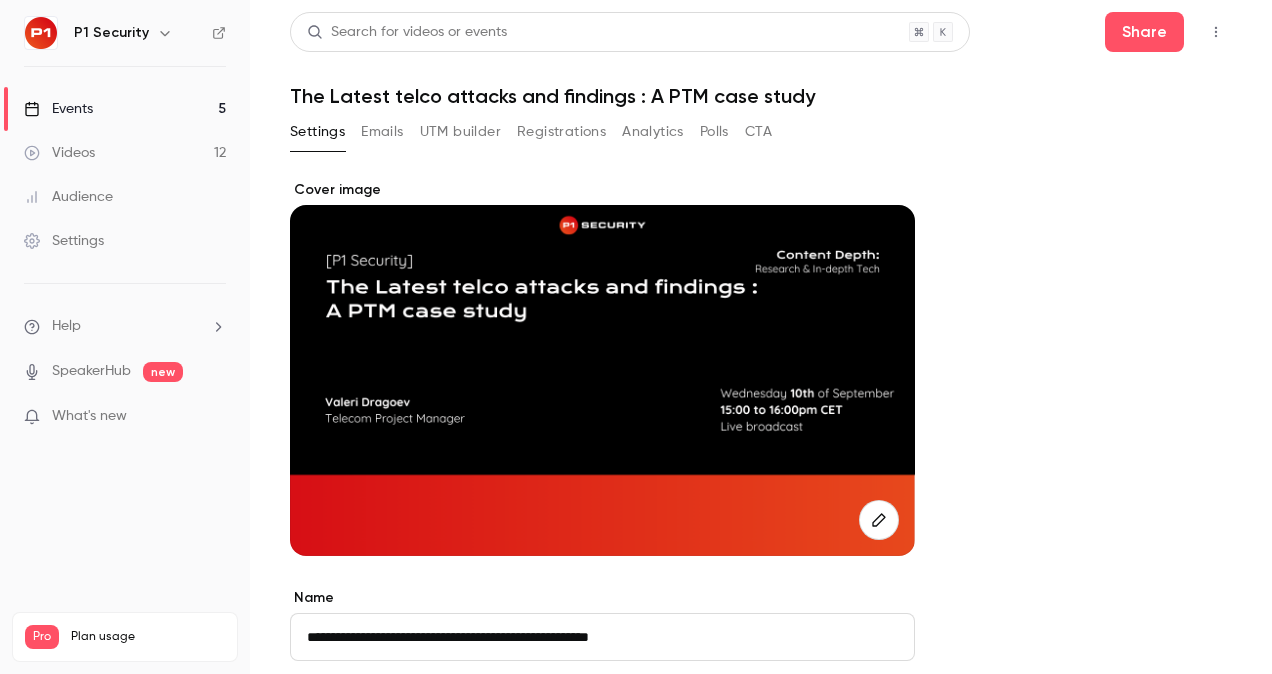click on "Registrations" at bounding box center (561, 132) 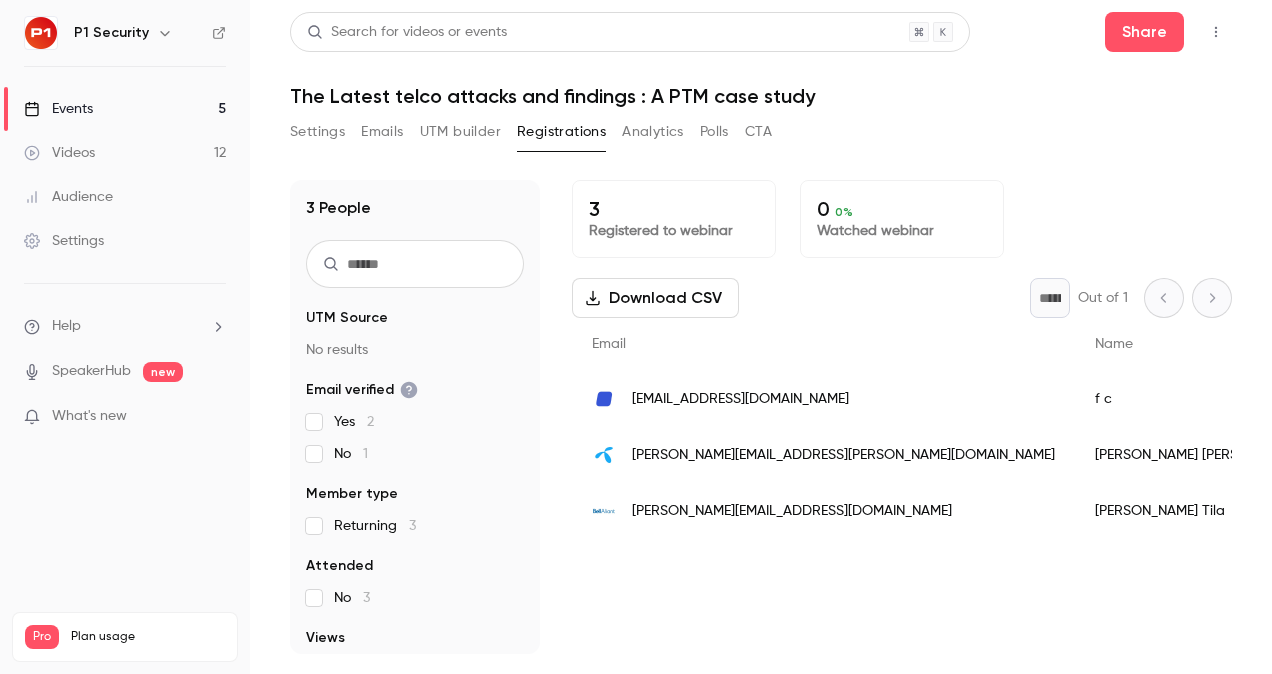 click on "Events" at bounding box center (58, 109) 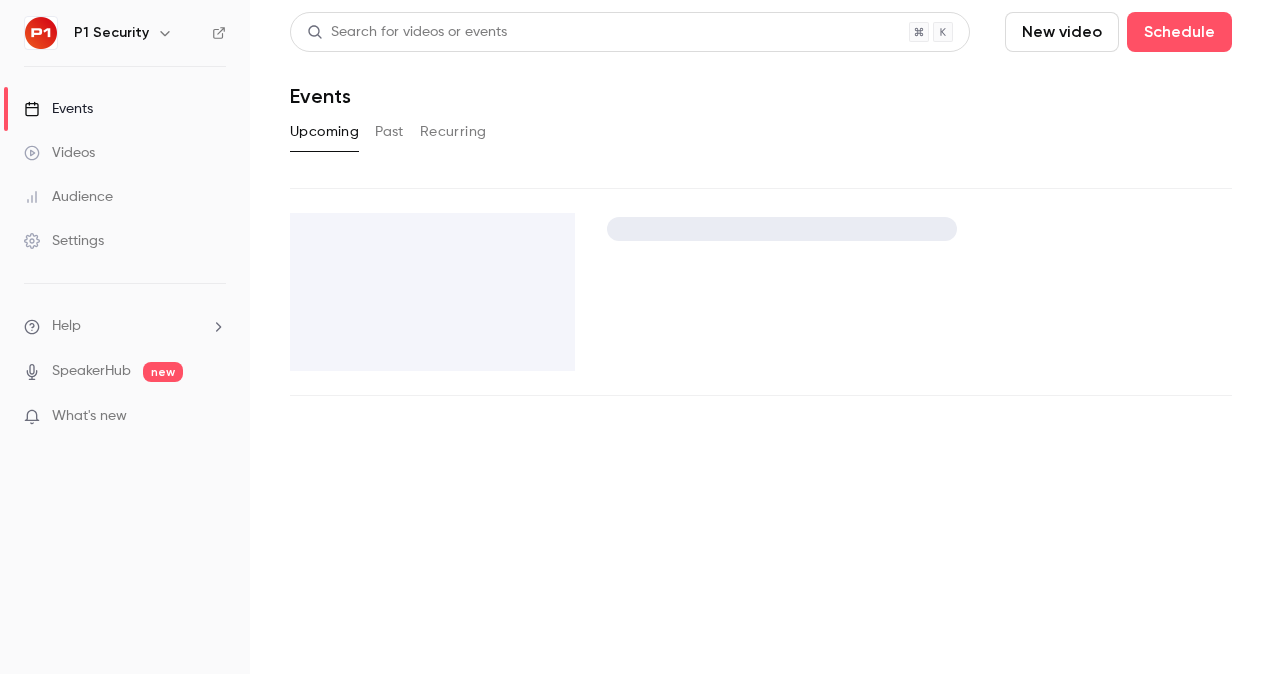 scroll, scrollTop: 0, scrollLeft: 0, axis: both 